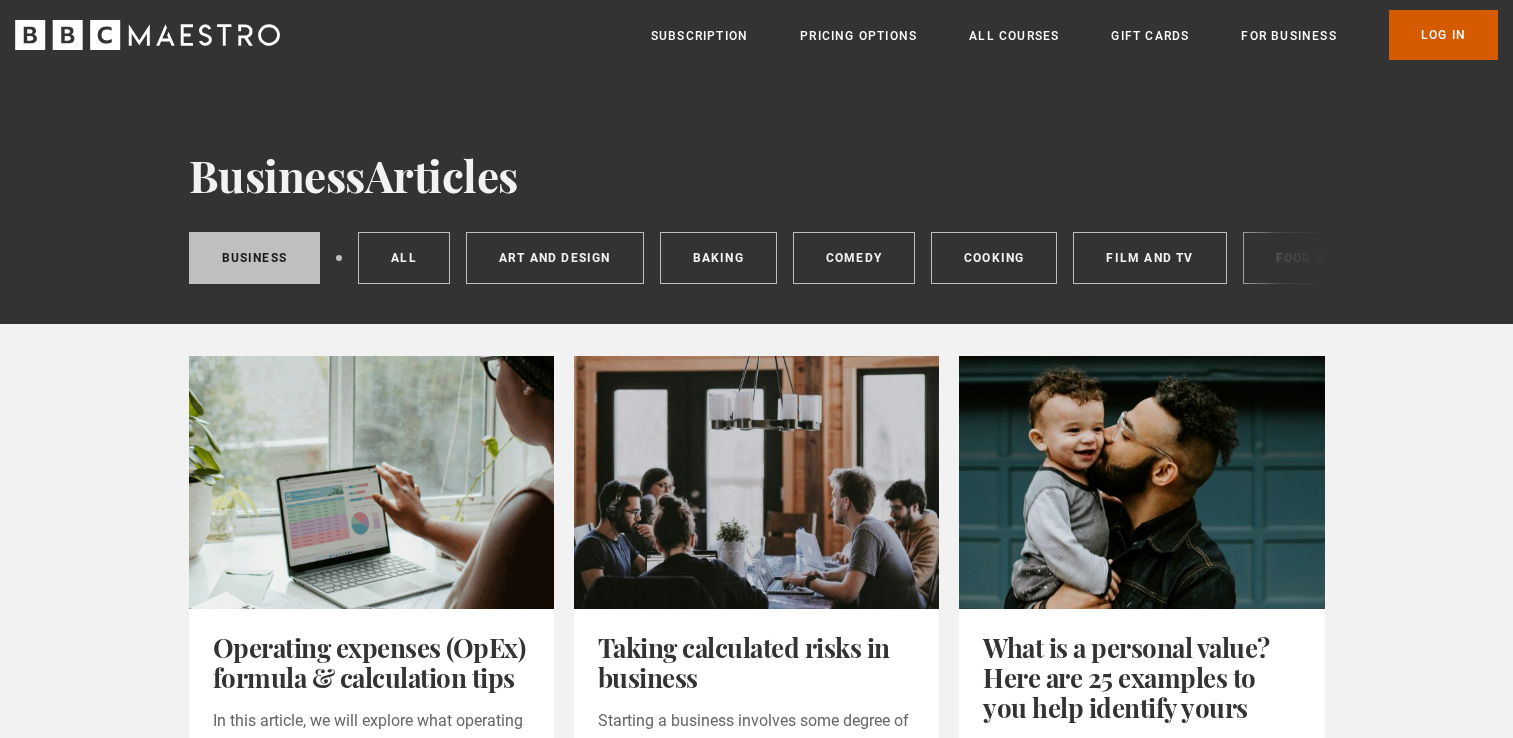 scroll, scrollTop: 0, scrollLeft: 0, axis: both 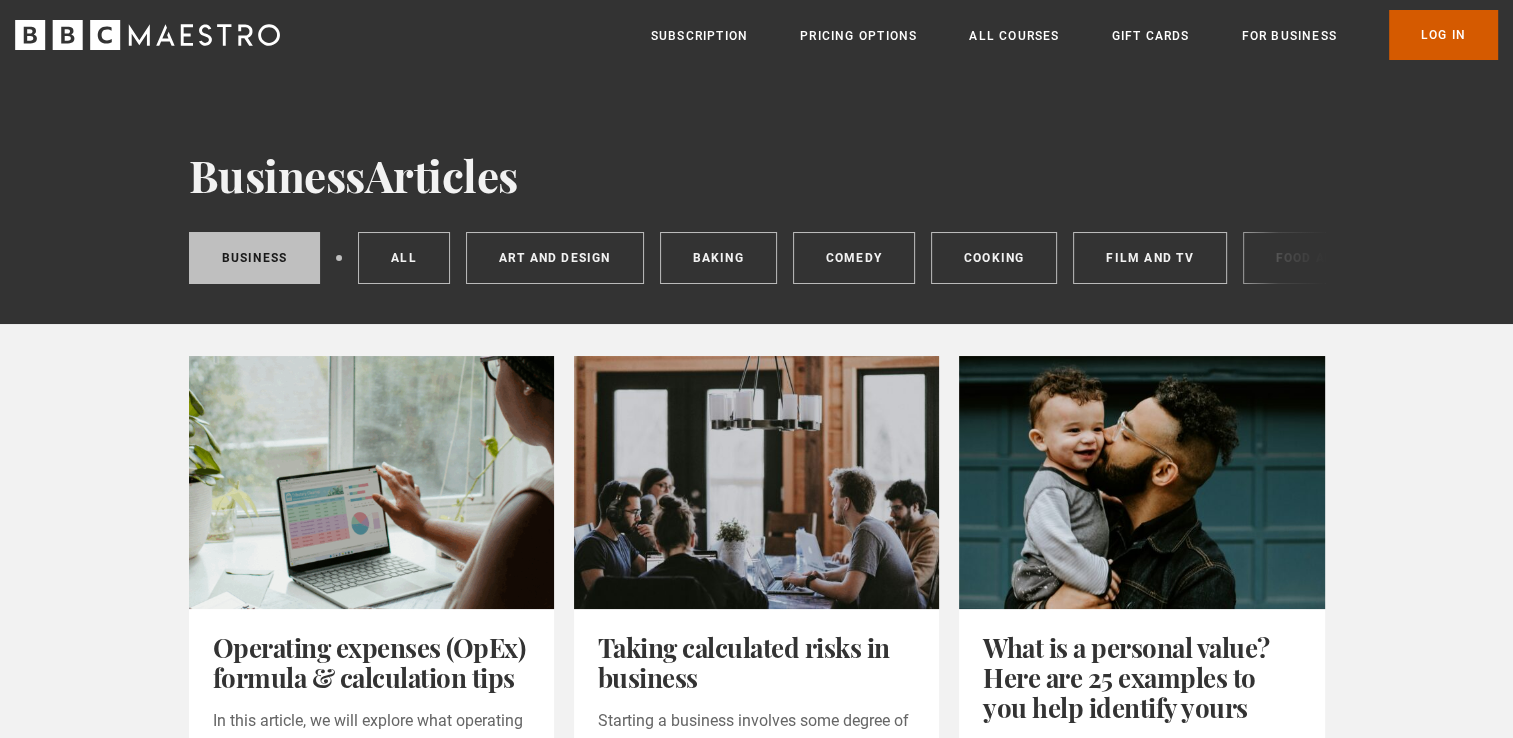 click on "Log In" at bounding box center [1443, 35] 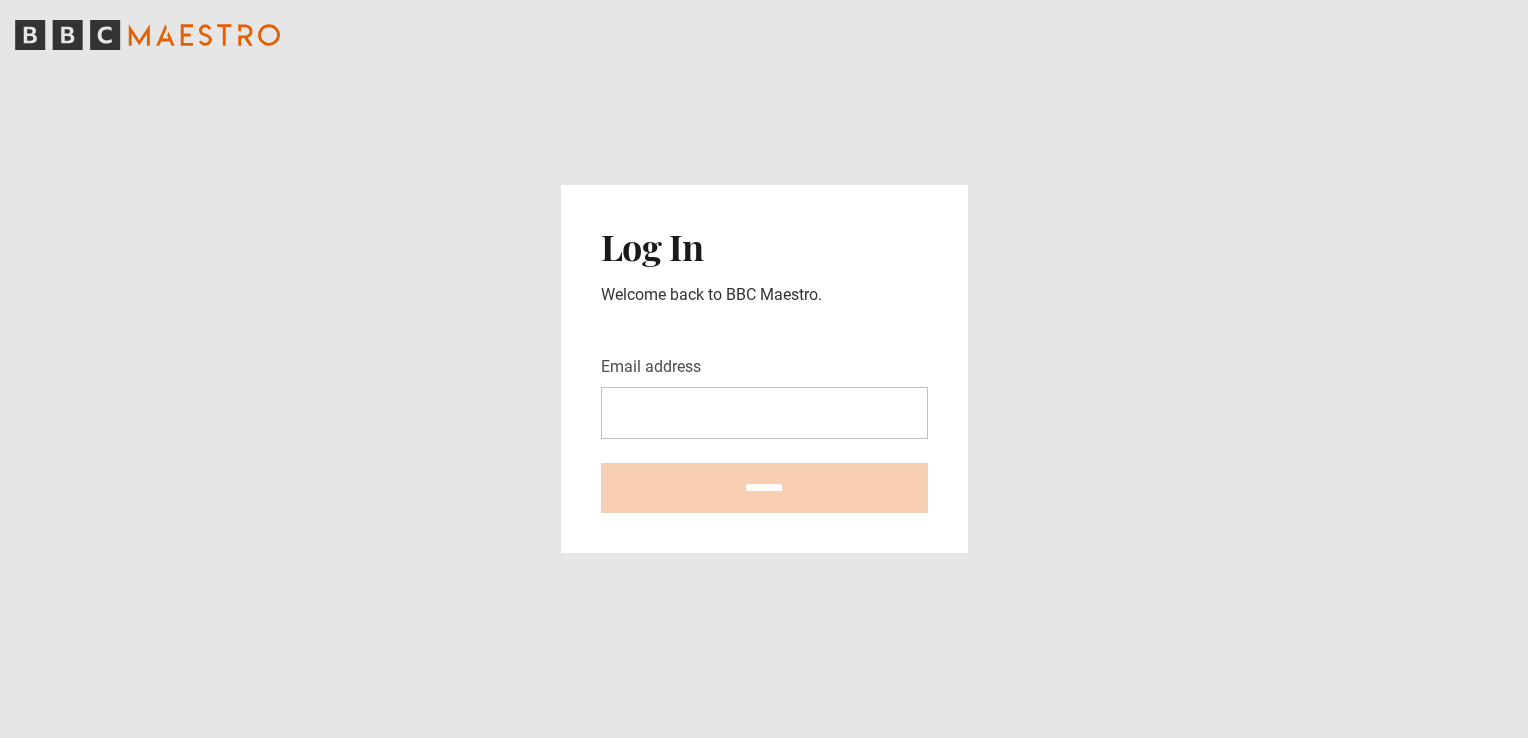 scroll, scrollTop: 0, scrollLeft: 0, axis: both 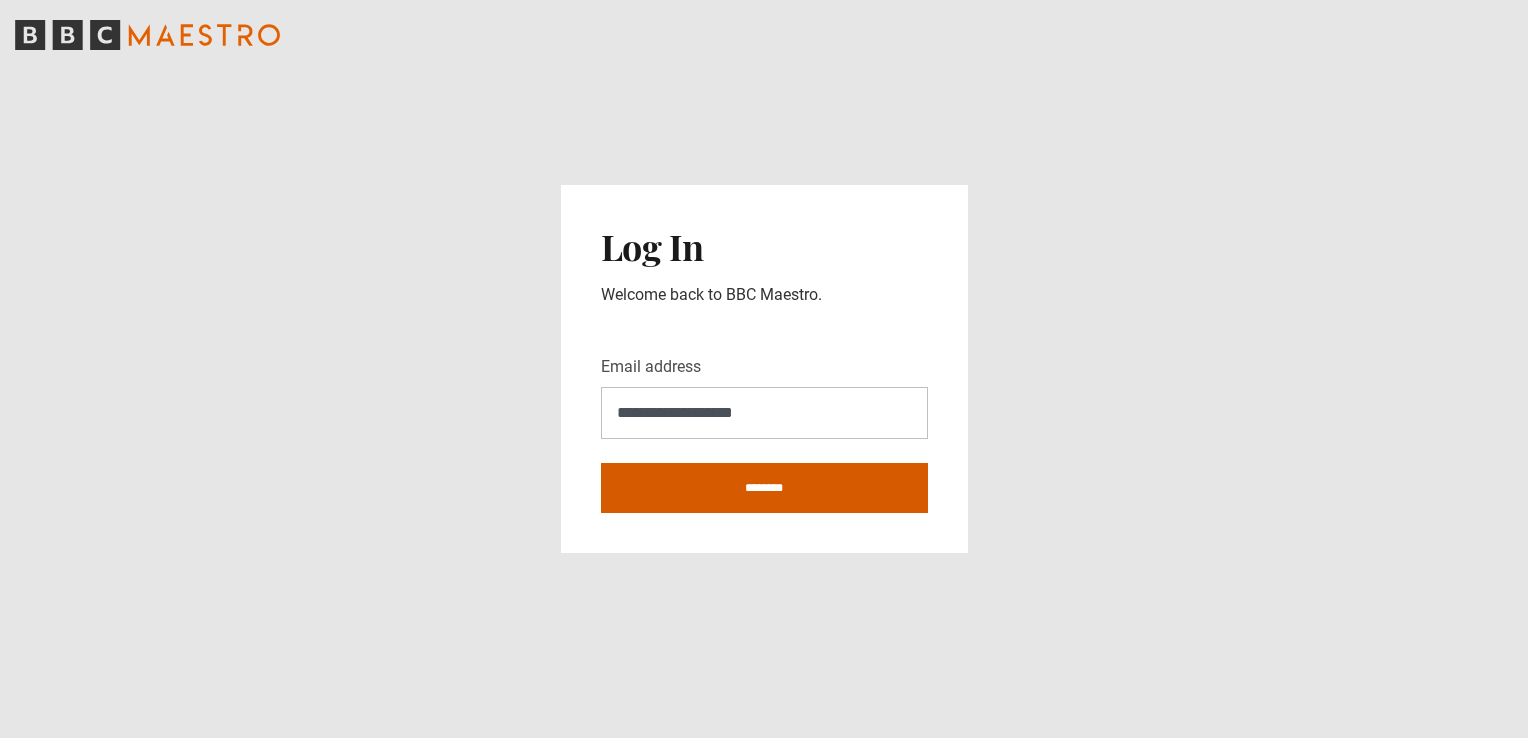 type on "**********" 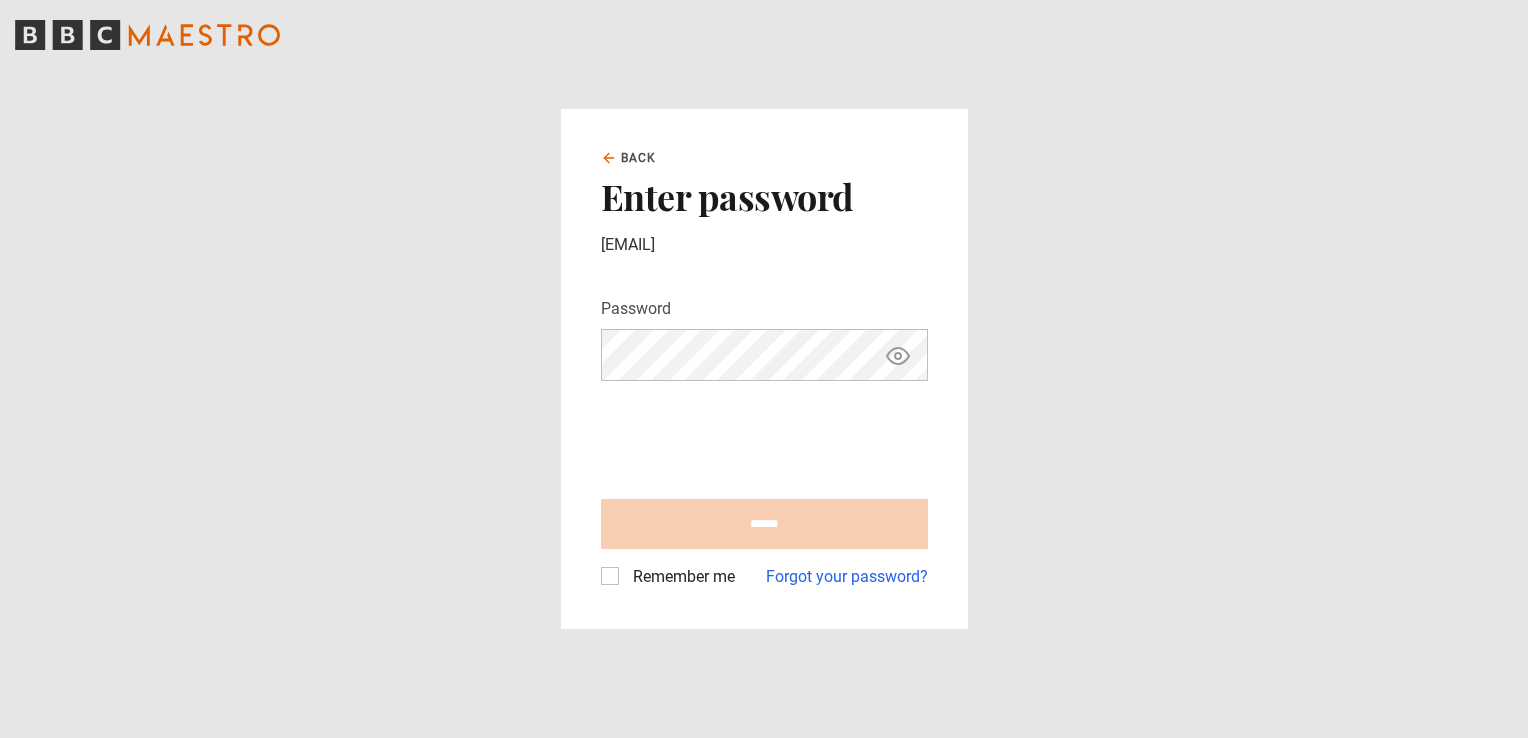 scroll, scrollTop: 0, scrollLeft: 0, axis: both 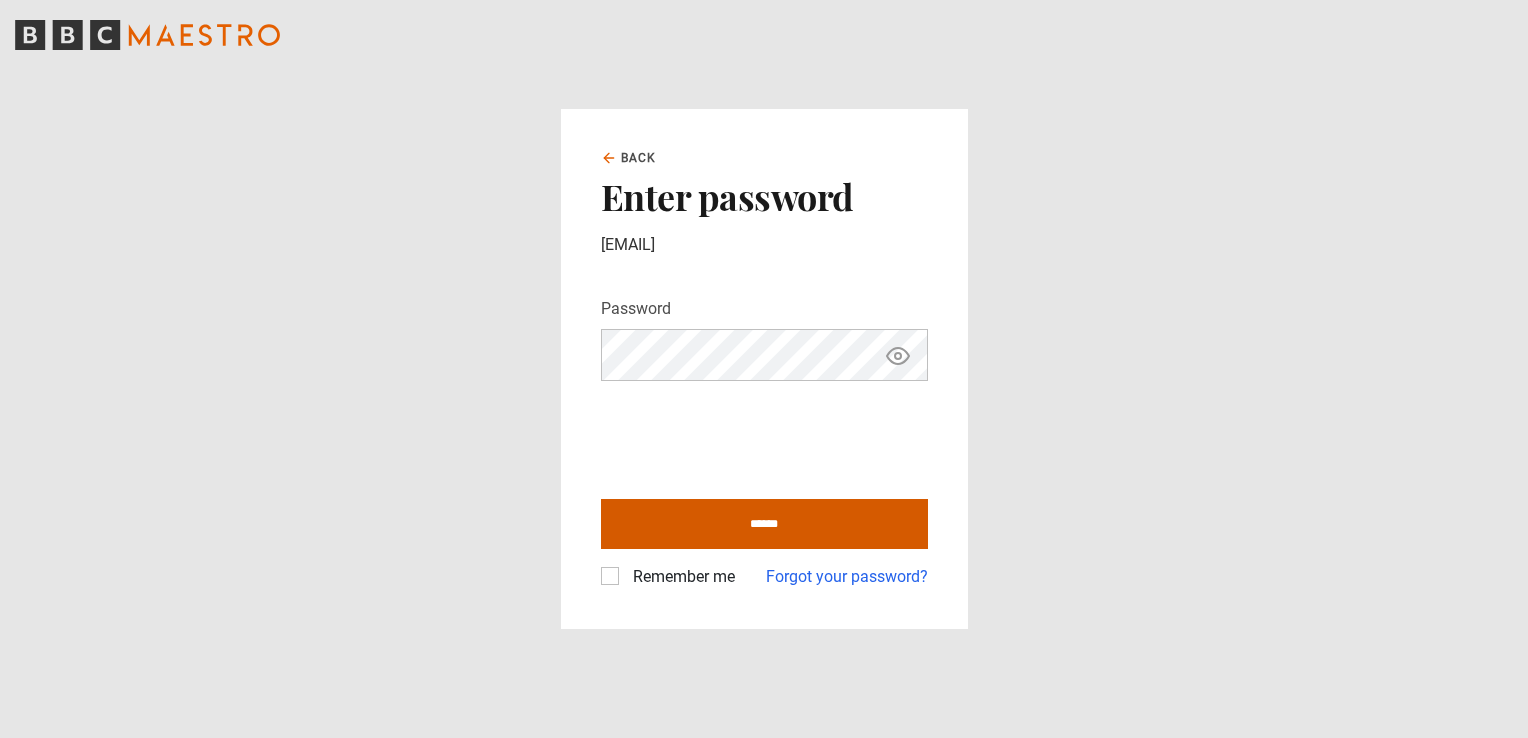 click on "******" at bounding box center [764, 524] 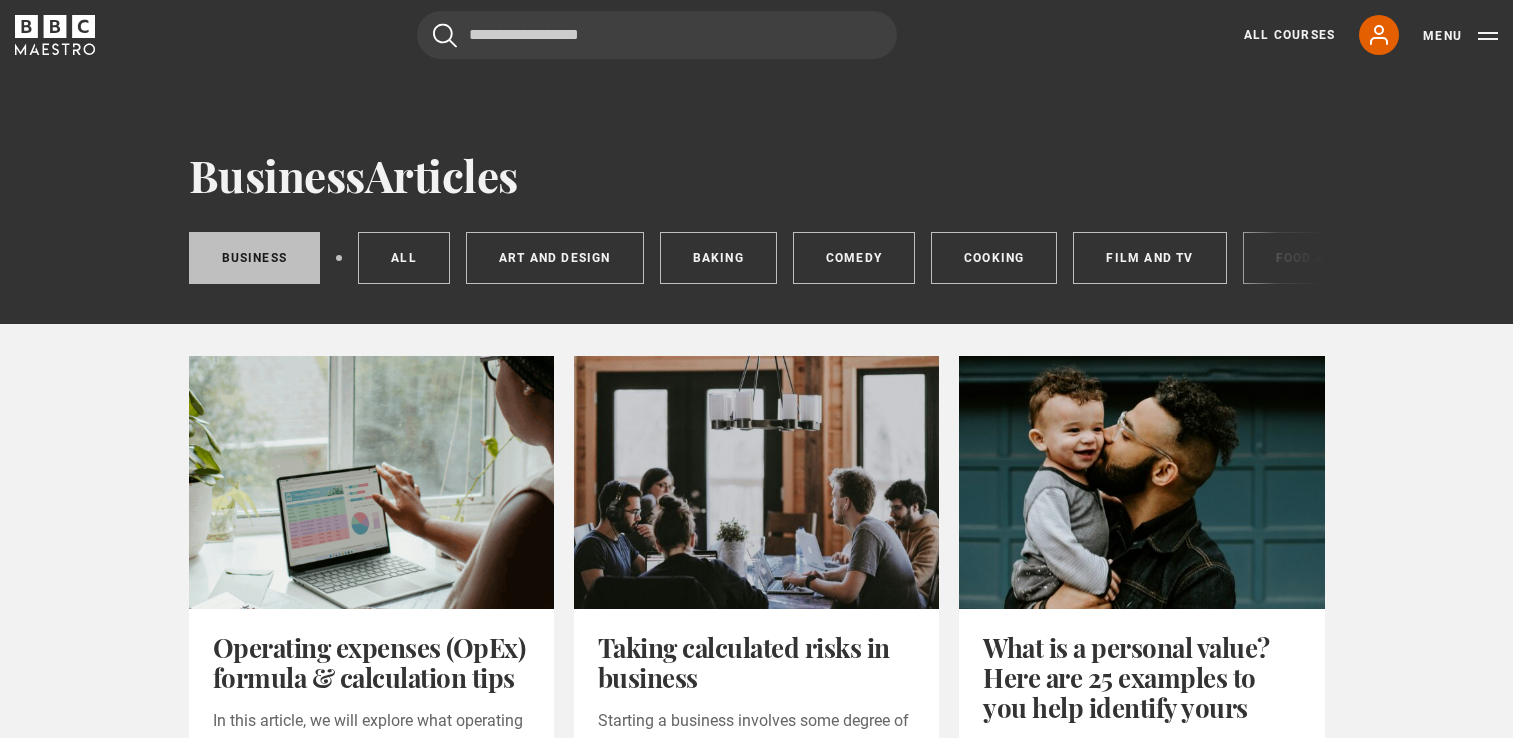 scroll, scrollTop: 0, scrollLeft: 0, axis: both 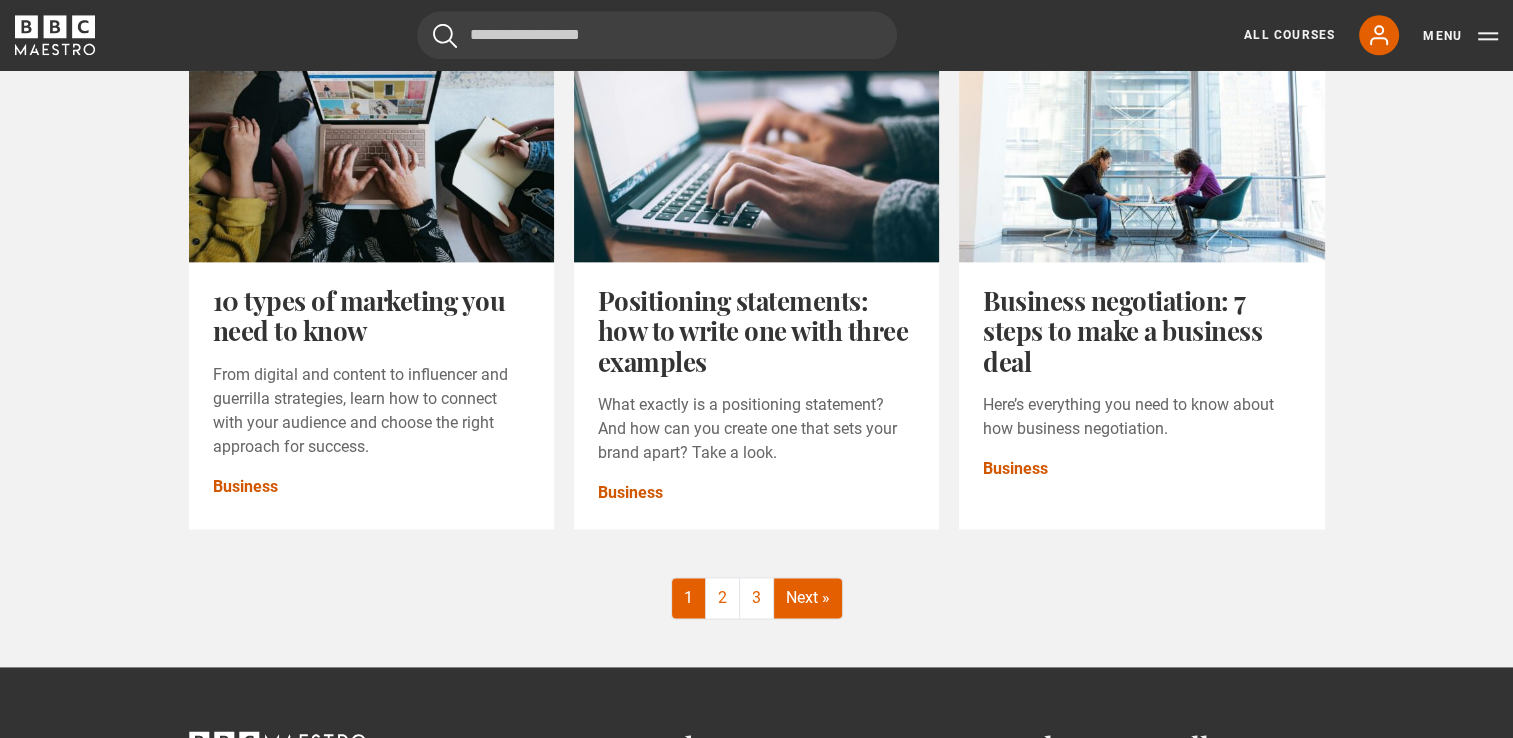 click on "Next »" at bounding box center (808, 598) 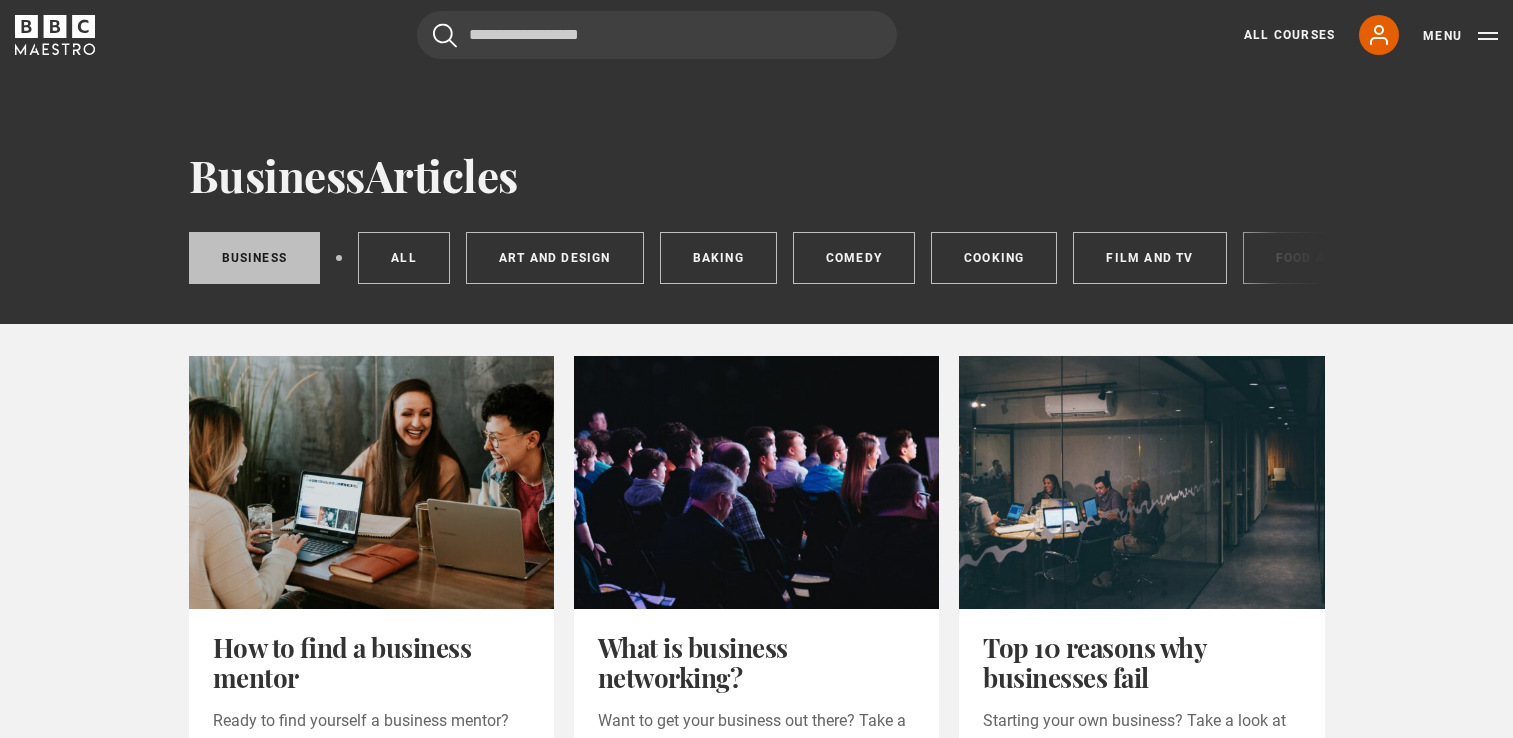 scroll, scrollTop: 0, scrollLeft: 0, axis: both 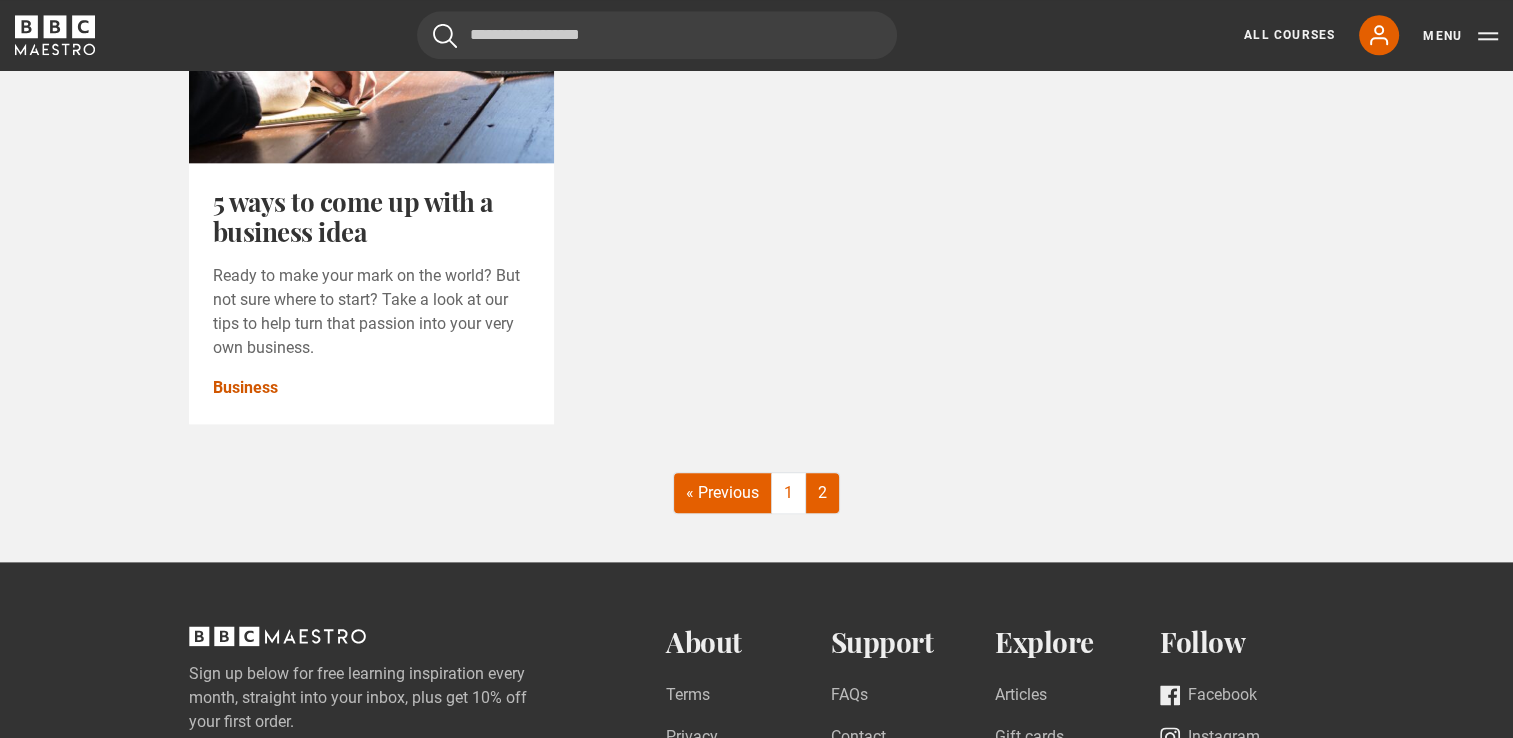 click on "« Previous" at bounding box center (723, 493) 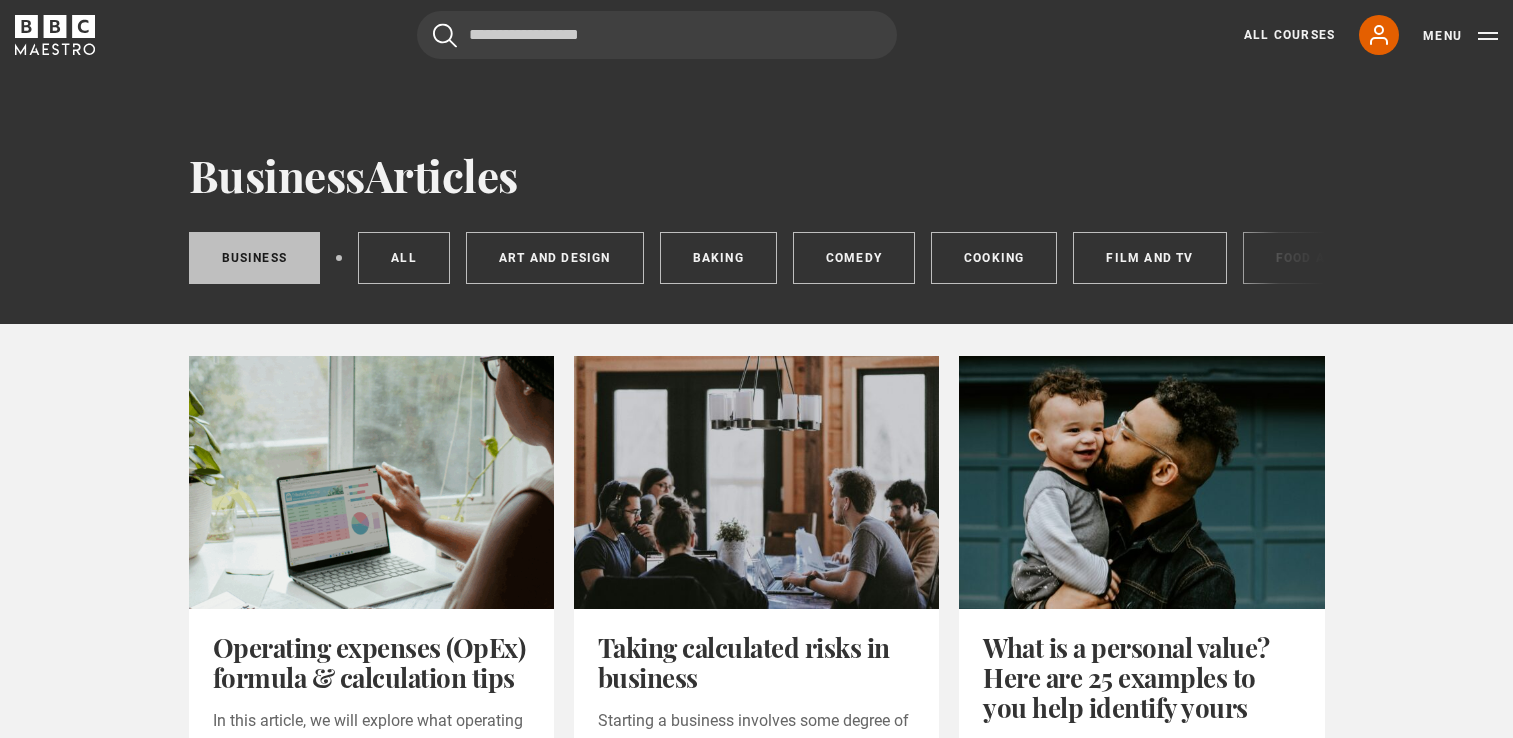 scroll, scrollTop: 0, scrollLeft: 0, axis: both 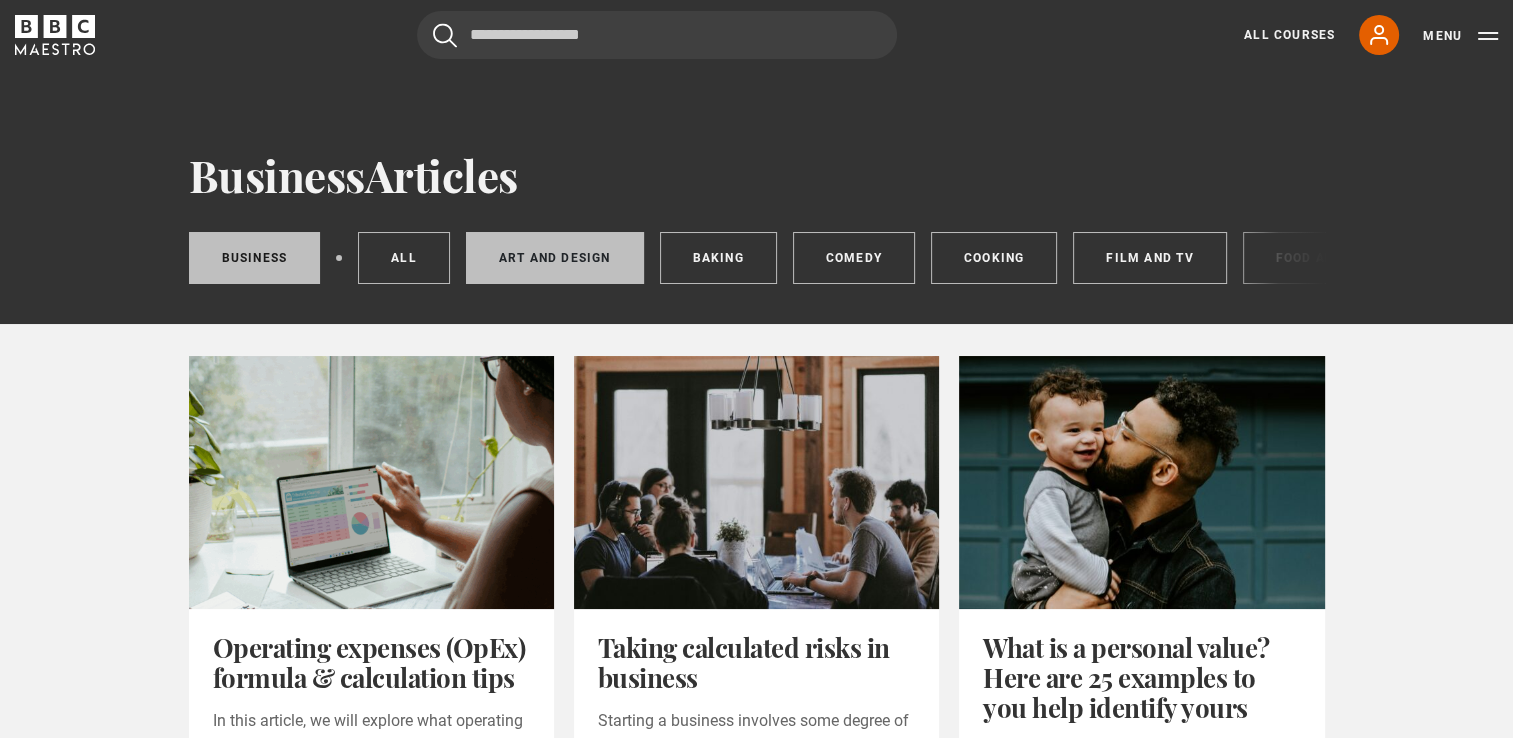 click on "Art and Design" at bounding box center (555, 258) 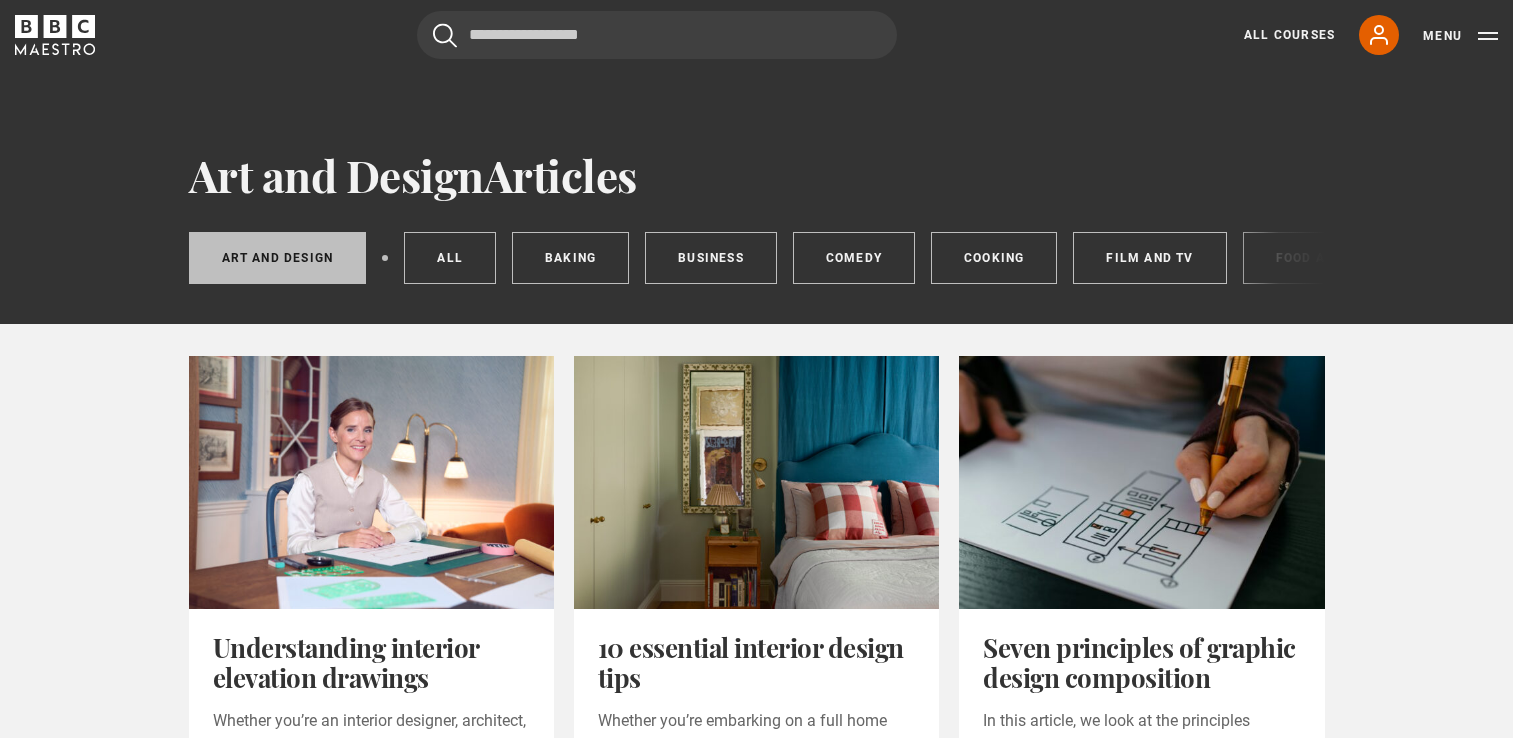scroll, scrollTop: 0, scrollLeft: 0, axis: both 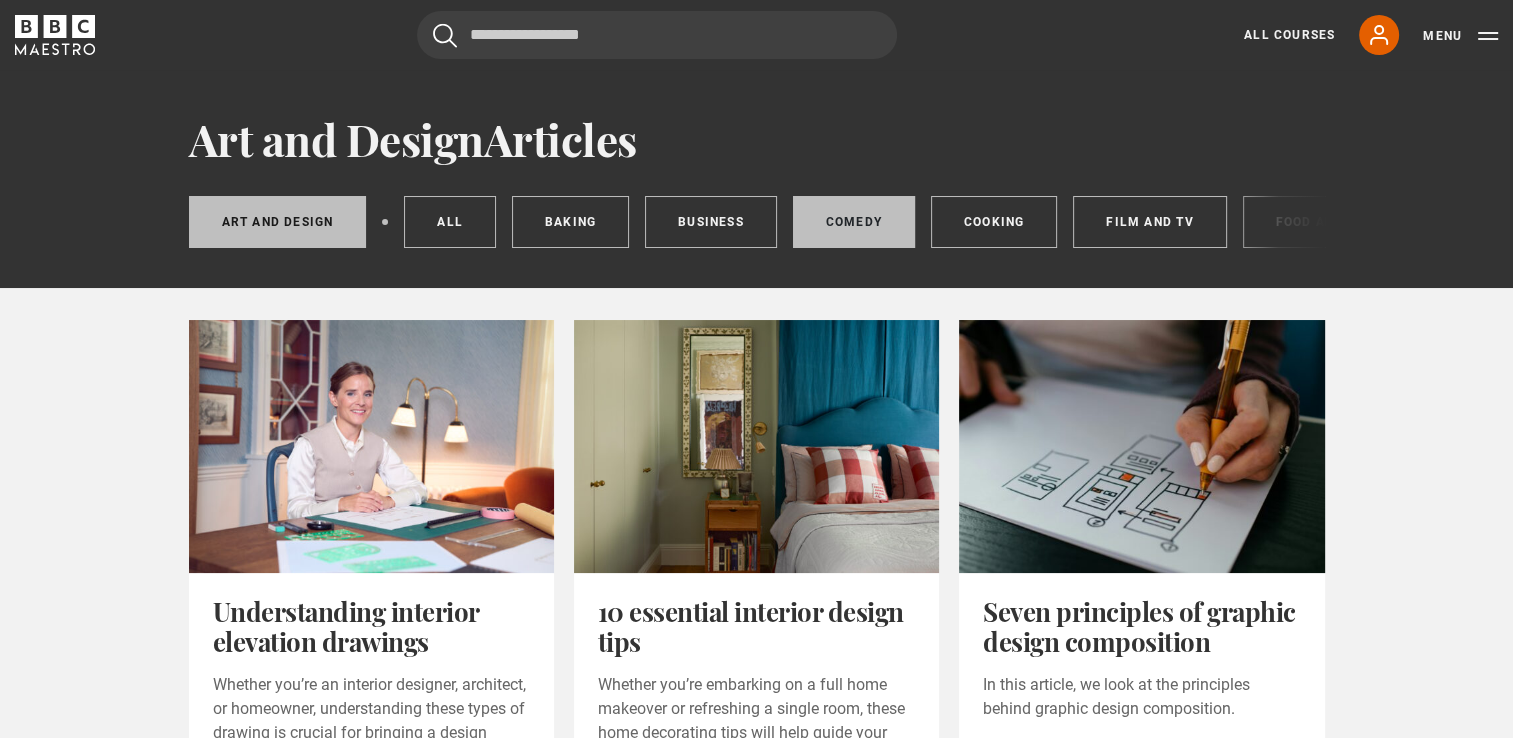 click on "Comedy" at bounding box center [854, 222] 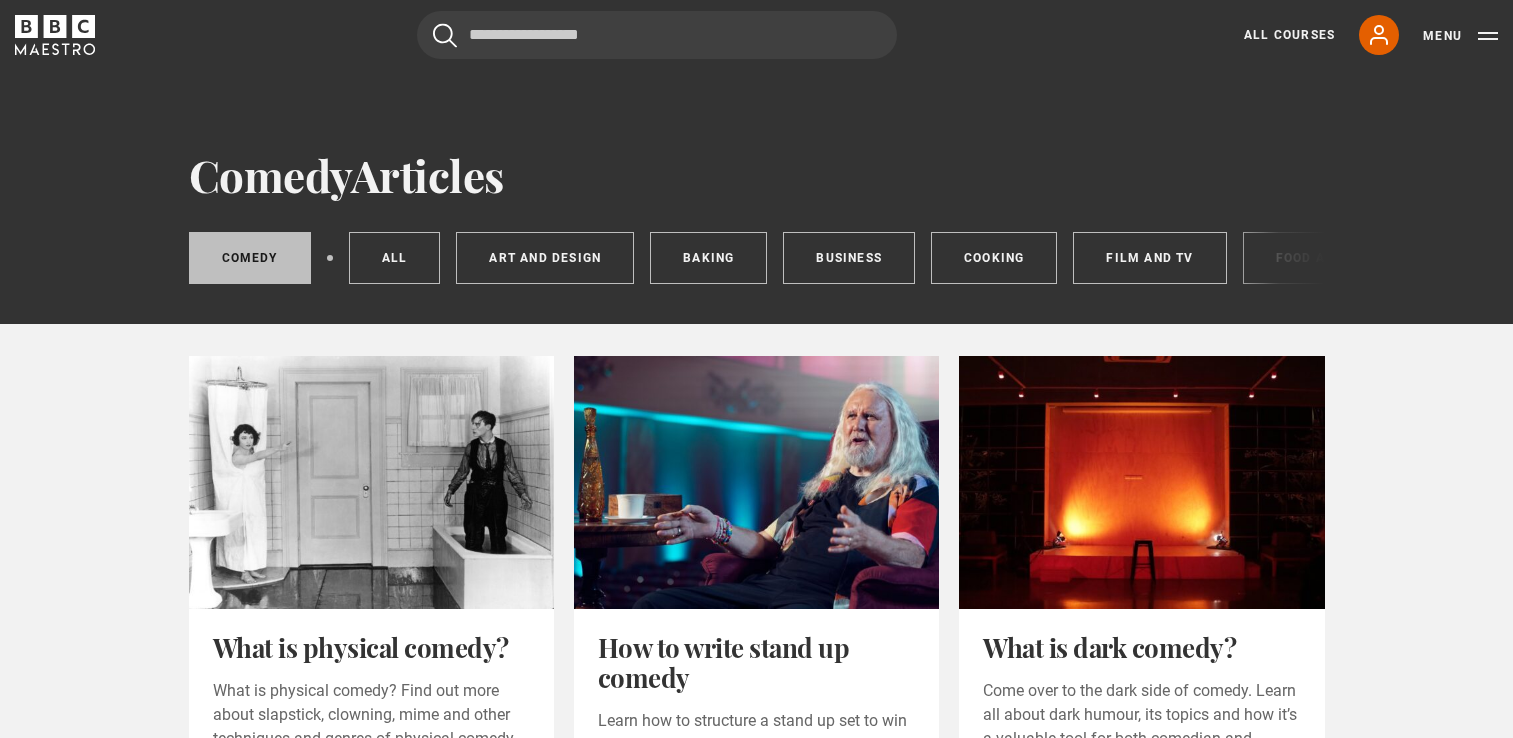 scroll, scrollTop: 0, scrollLeft: 0, axis: both 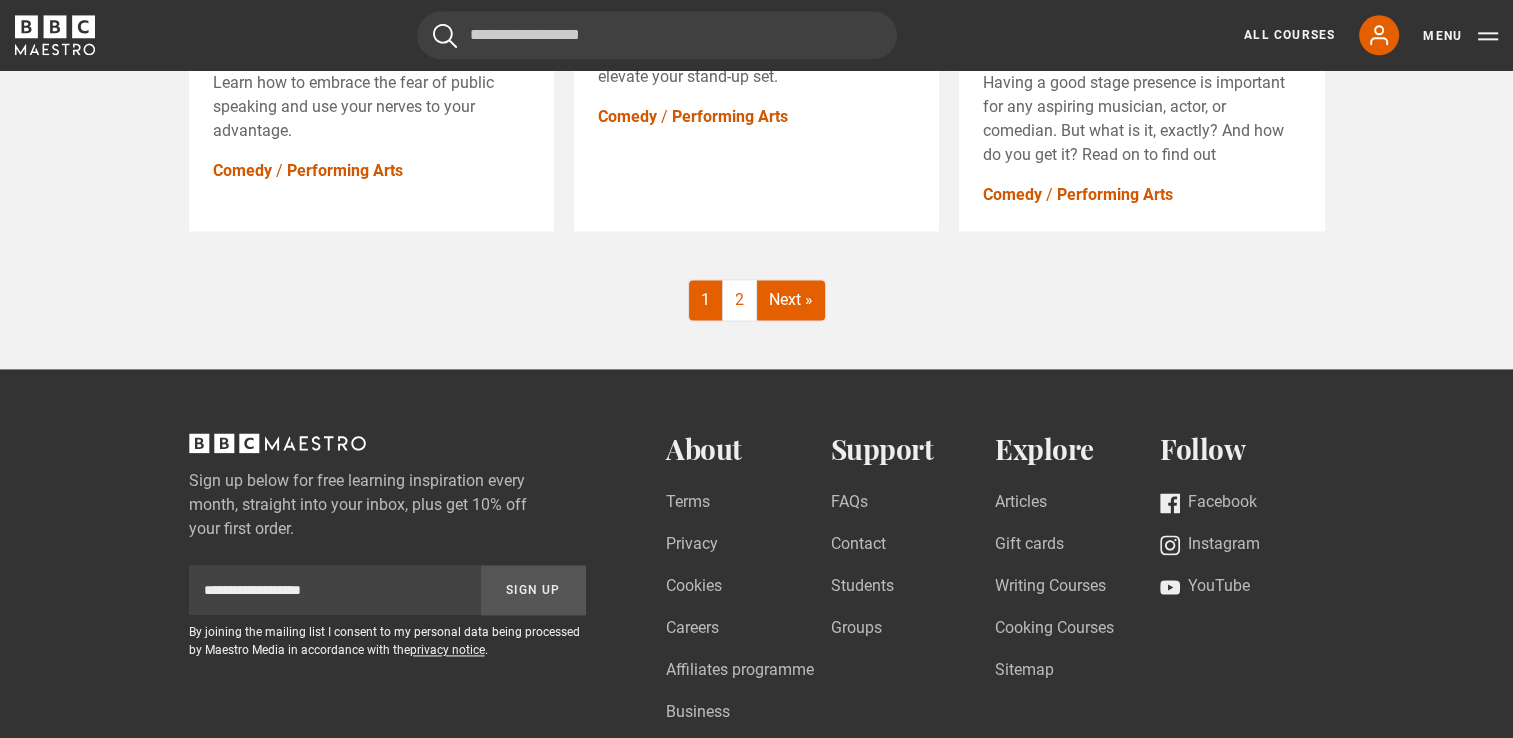 click on "Next »" at bounding box center [791, 300] 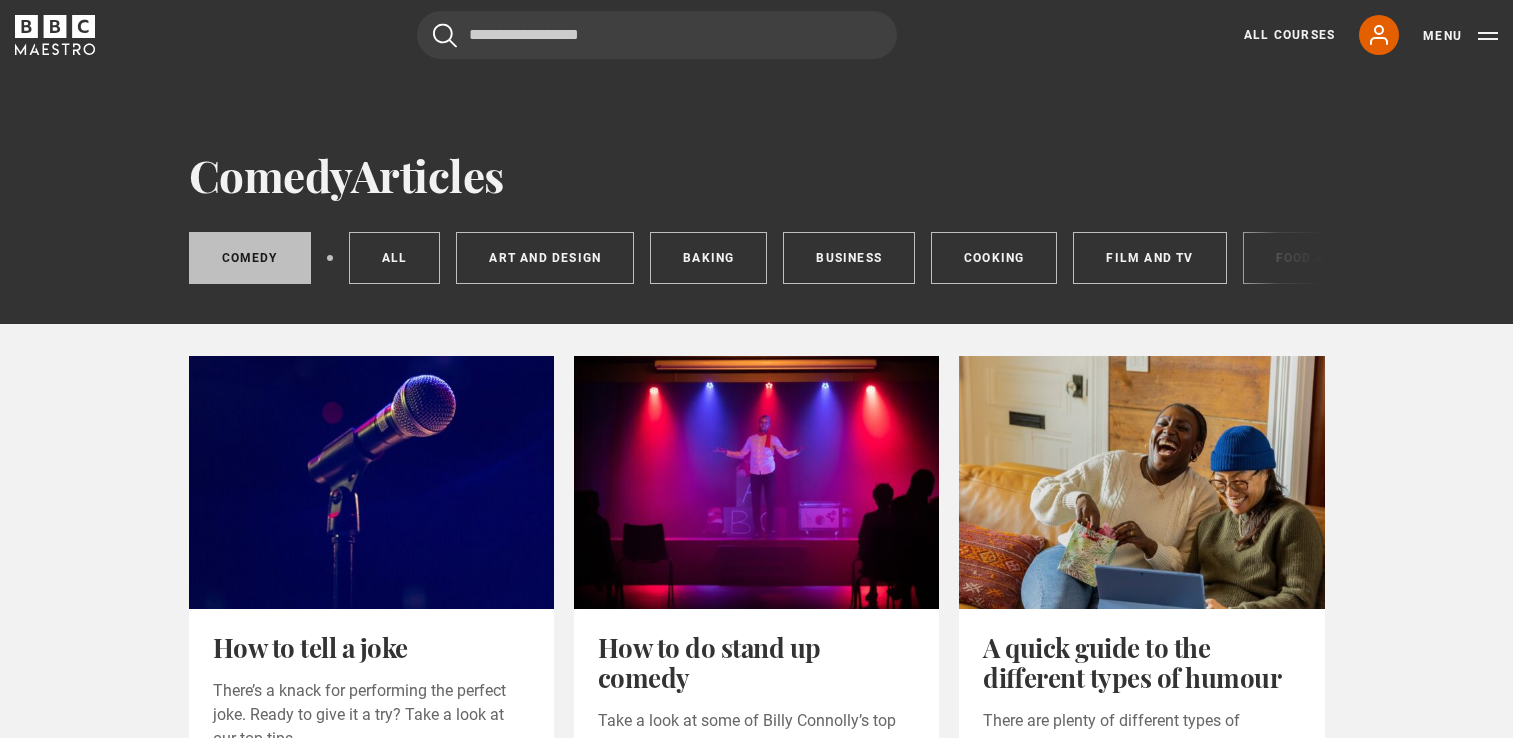 scroll, scrollTop: 0, scrollLeft: 0, axis: both 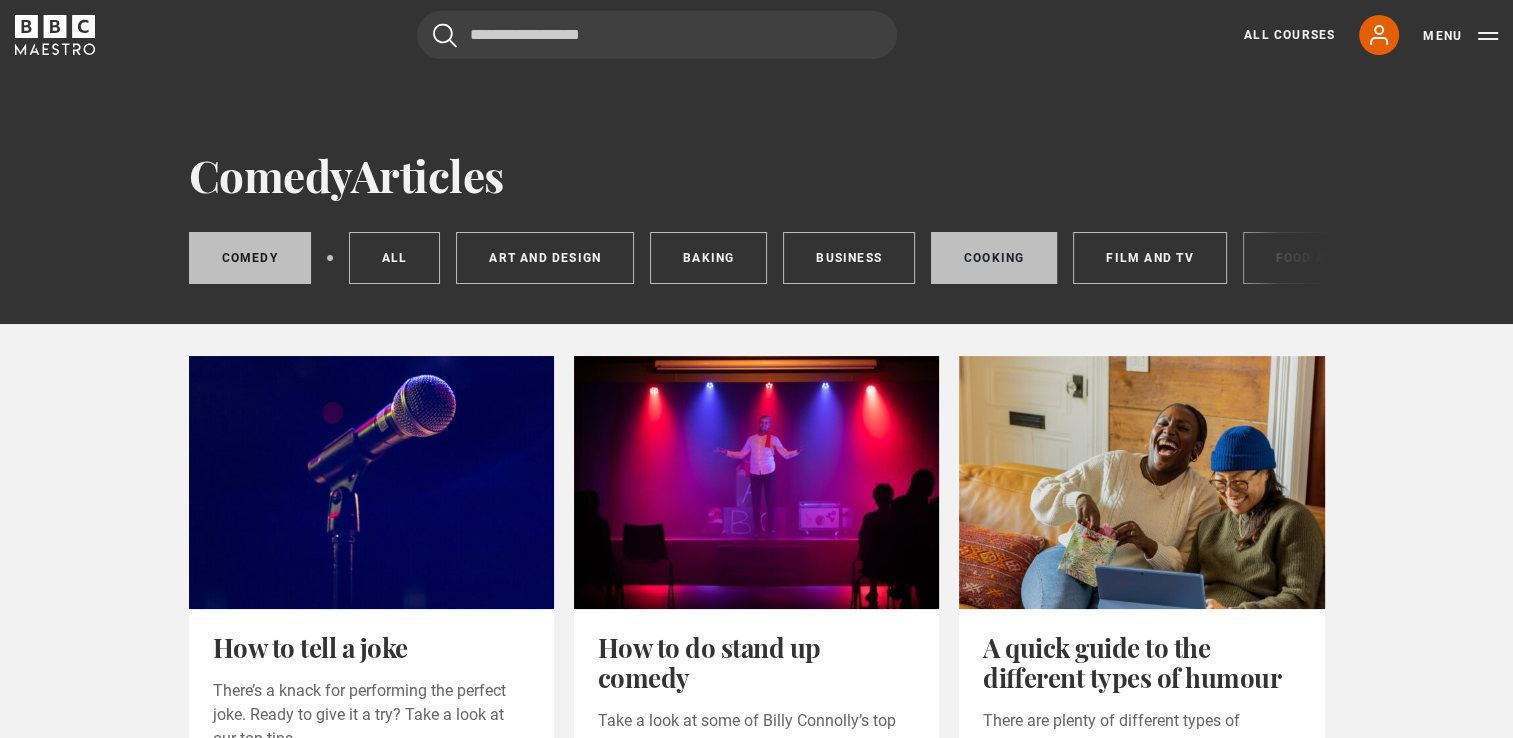 click on "Cooking" at bounding box center [994, 258] 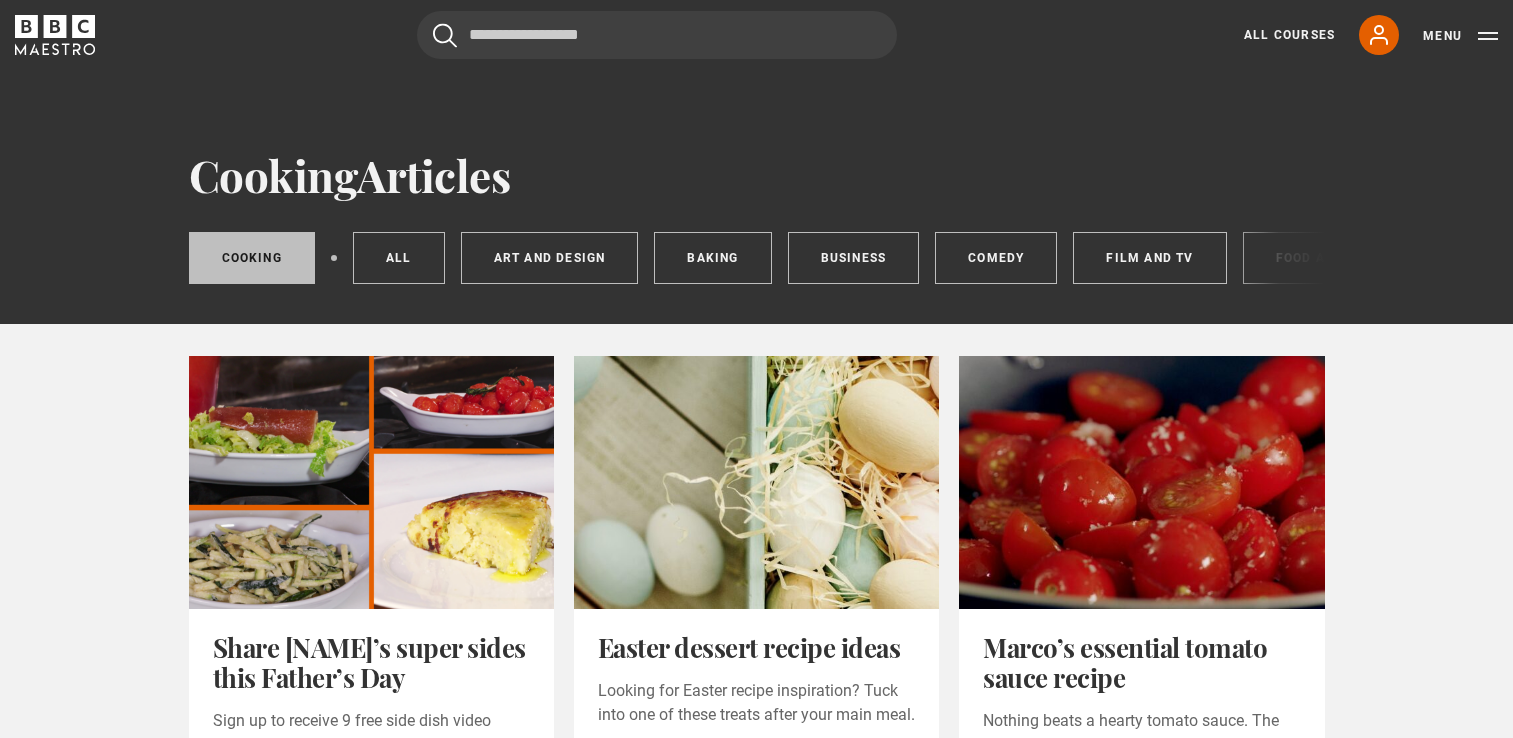 scroll, scrollTop: 0, scrollLeft: 0, axis: both 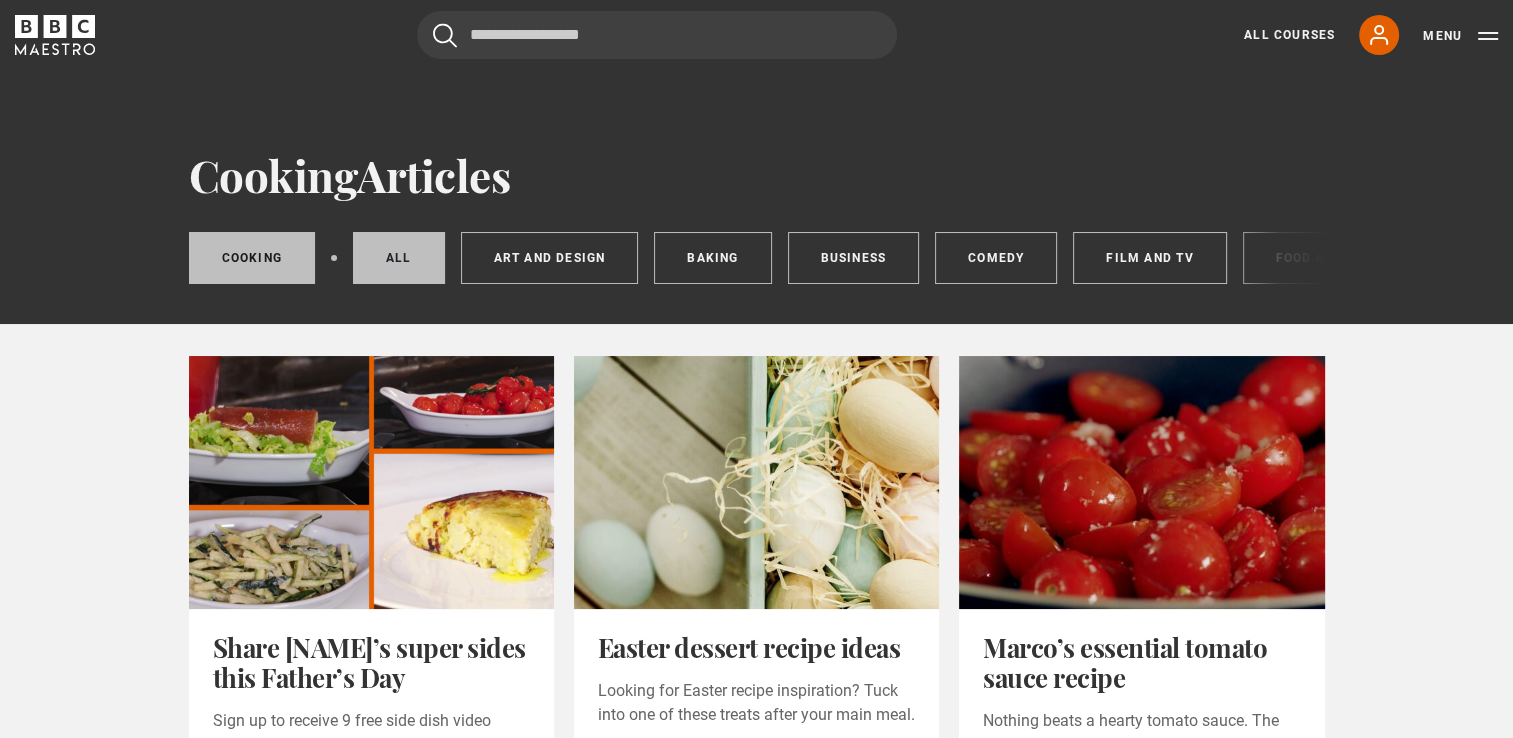 click on "All" at bounding box center [399, 258] 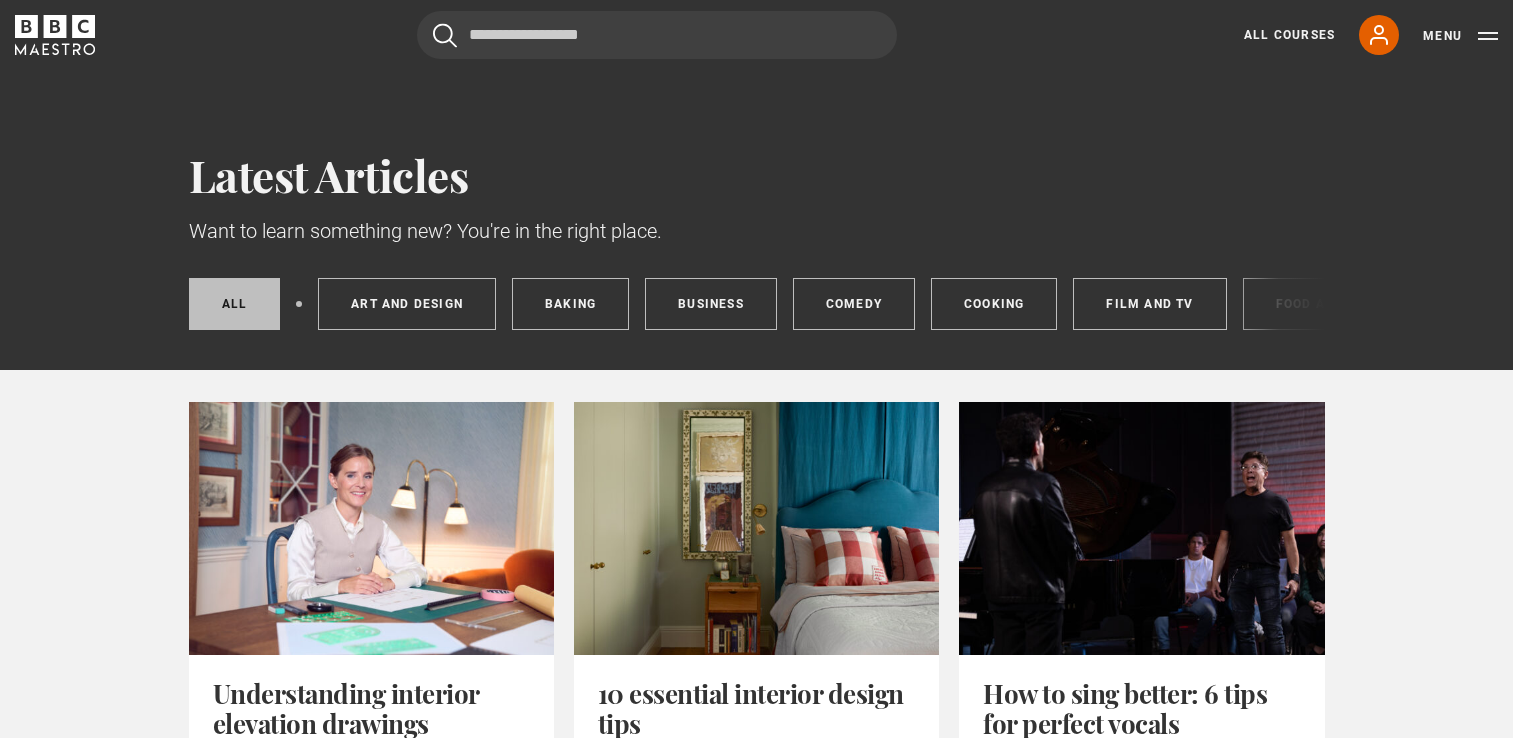 scroll, scrollTop: 0, scrollLeft: 0, axis: both 